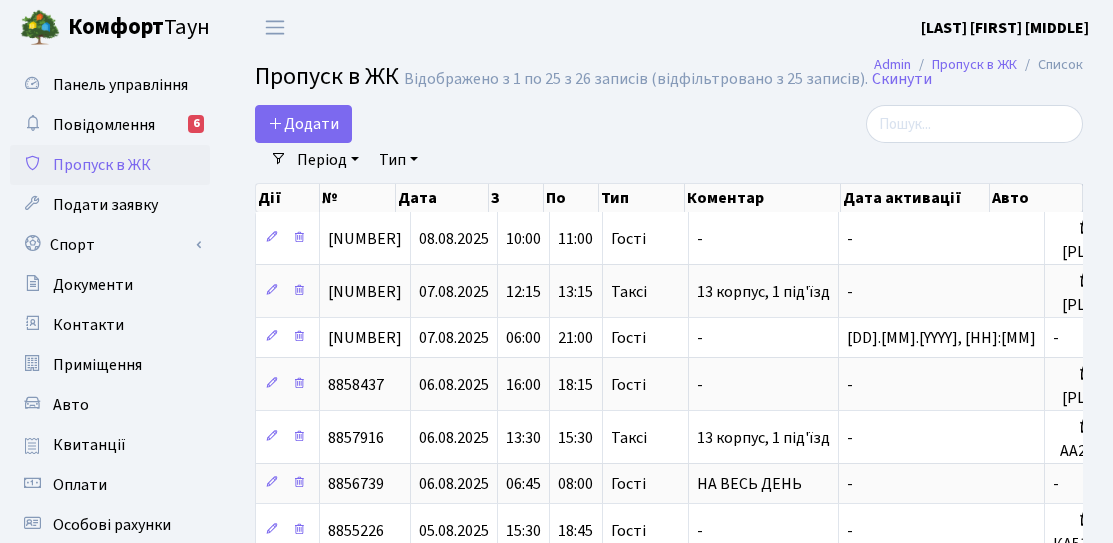 select on "25" 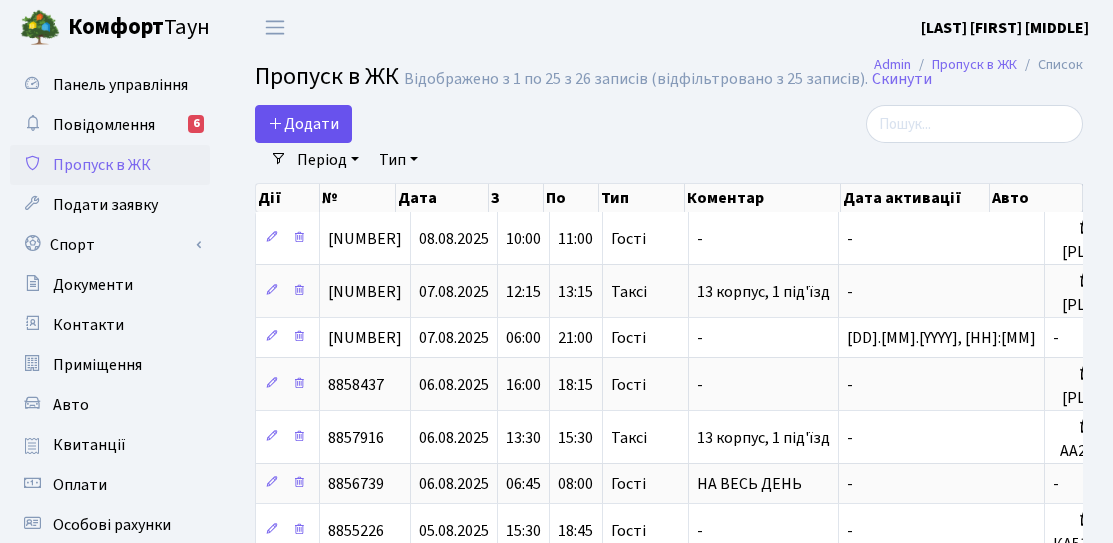 scroll, scrollTop: 0, scrollLeft: 0, axis: both 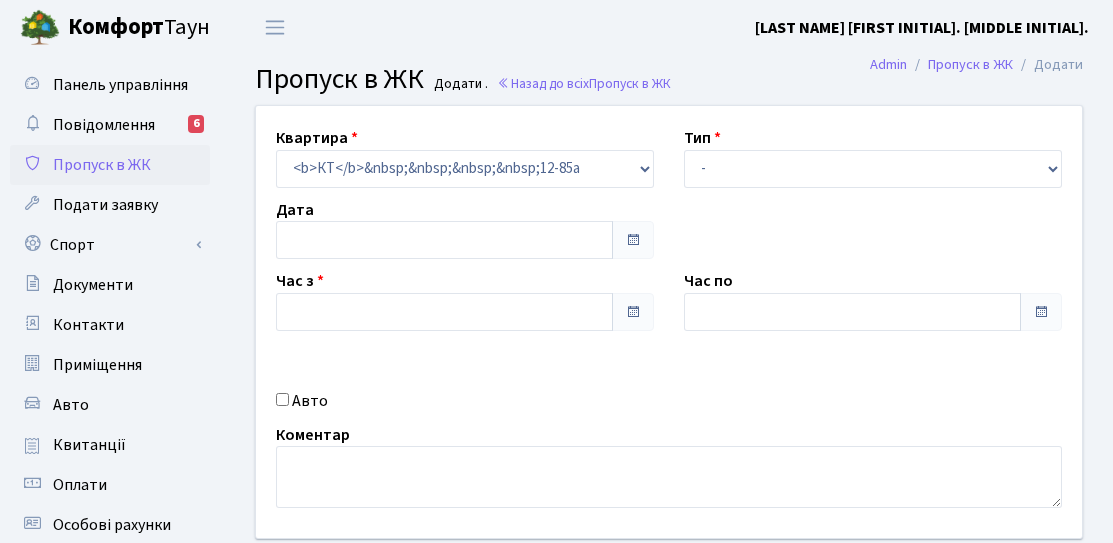 type on "08.08.2025" 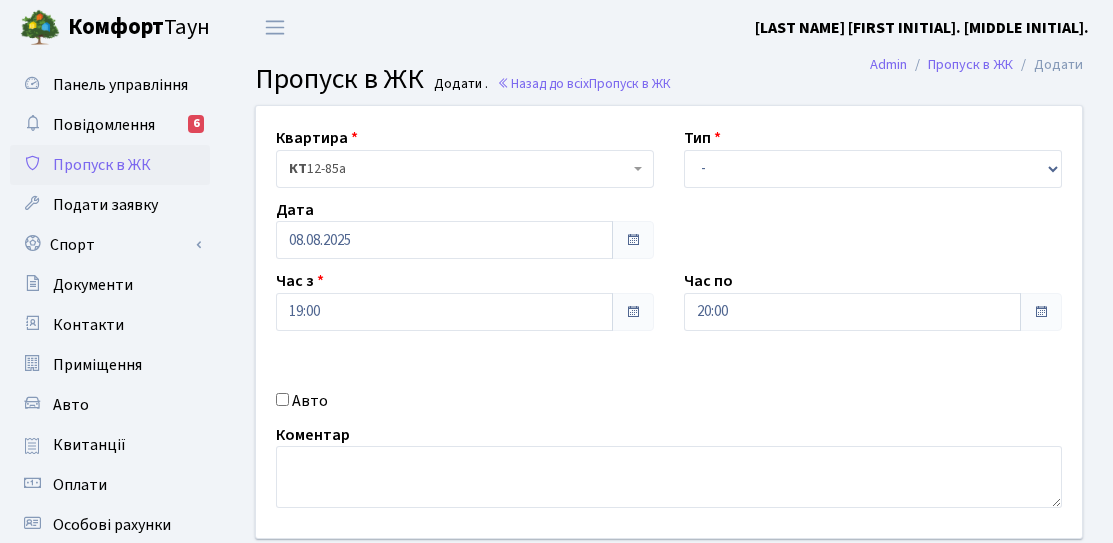 scroll, scrollTop: 0, scrollLeft: 0, axis: both 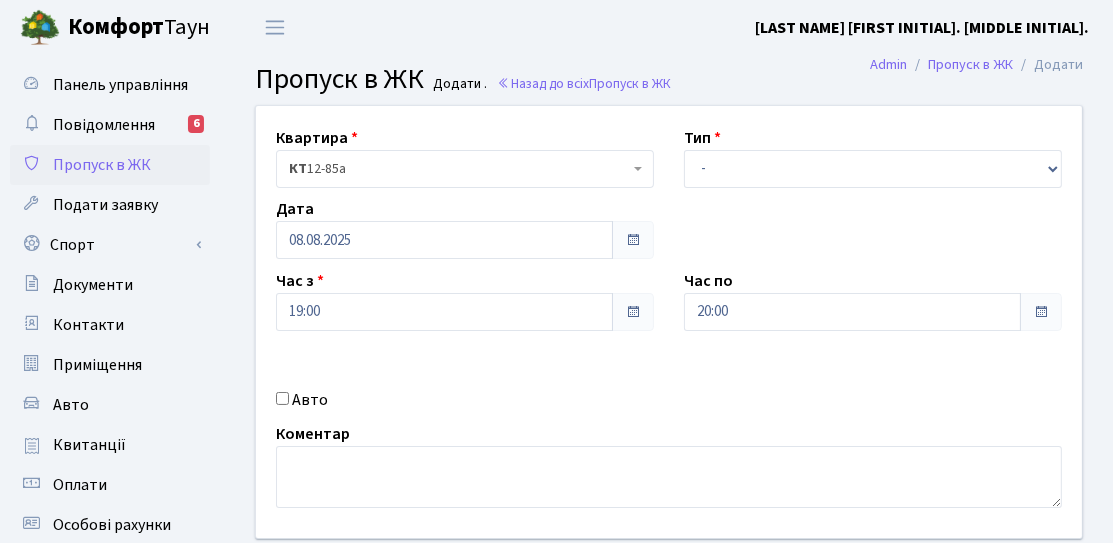 click at bounding box center (633, 240) 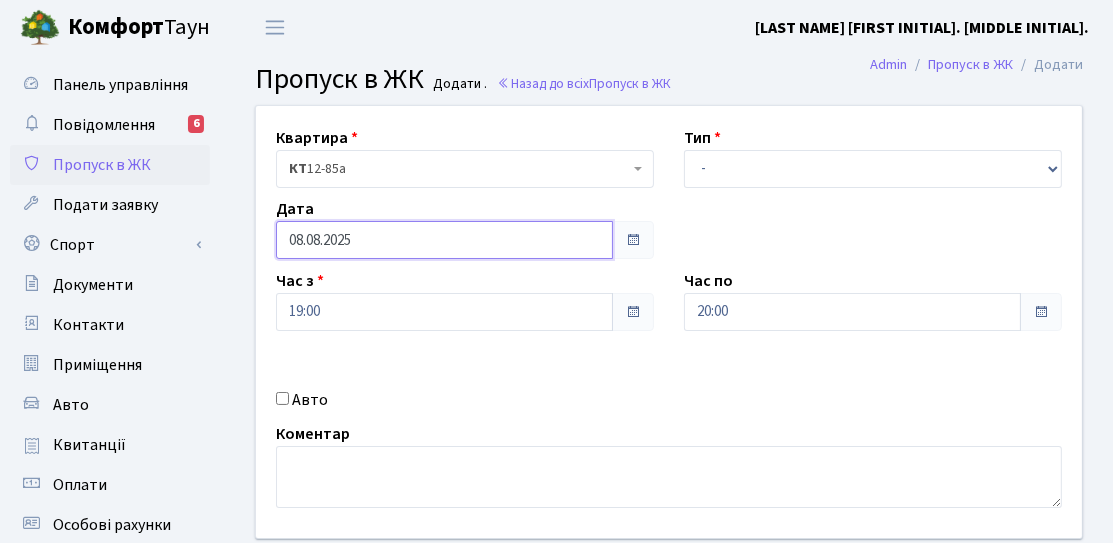 click on "08.08.2025" at bounding box center [444, 240] 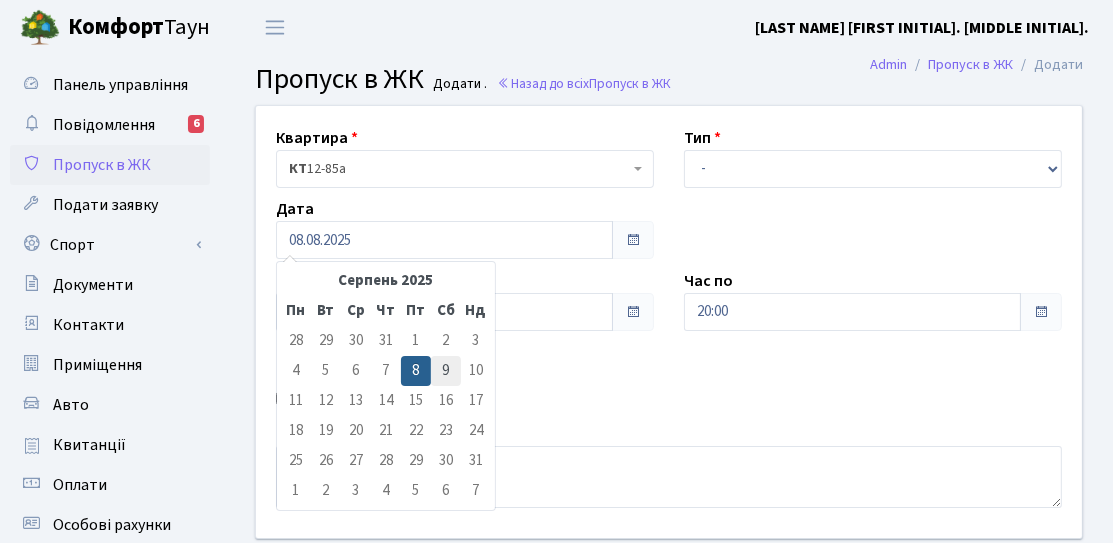 click on "9" at bounding box center [446, 371] 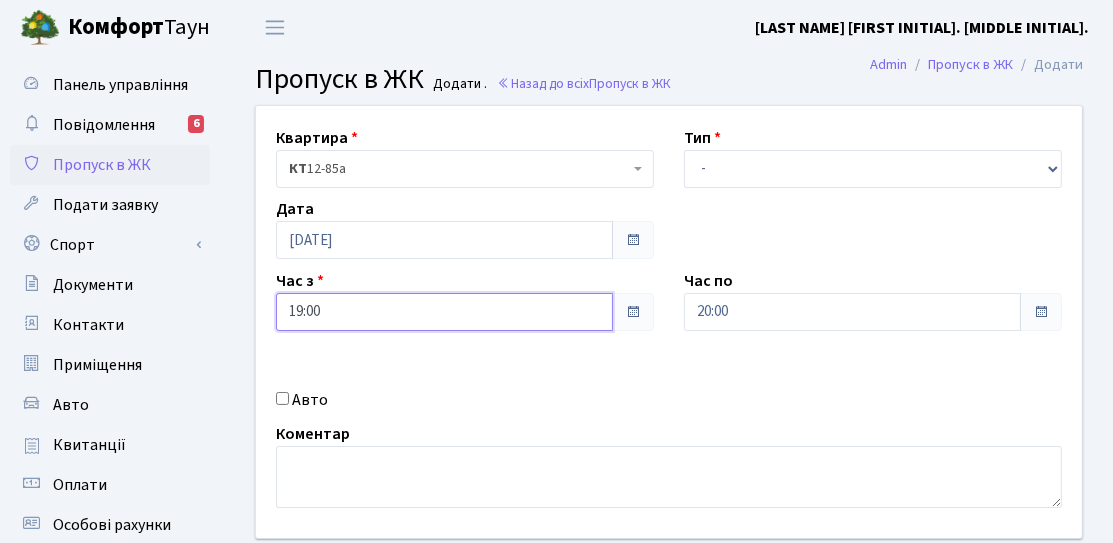 click on "19:00" at bounding box center [444, 312] 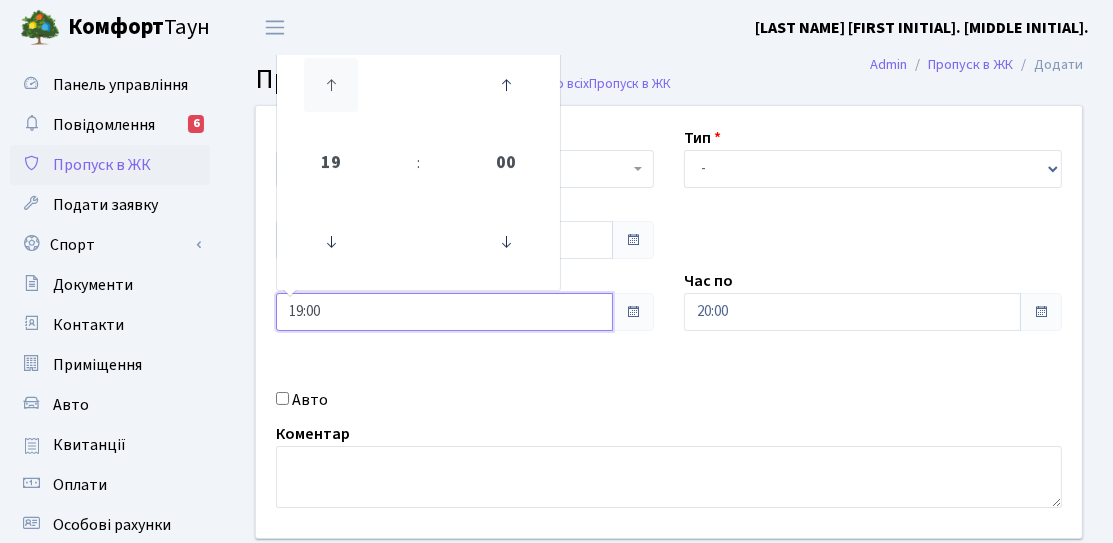 click at bounding box center (331, 85) 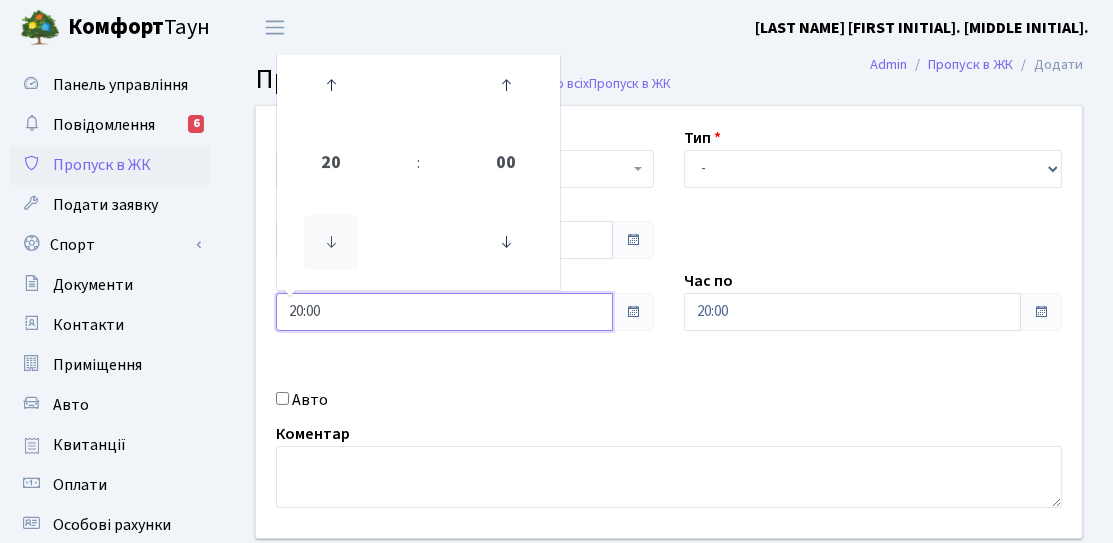 click at bounding box center (331, 242) 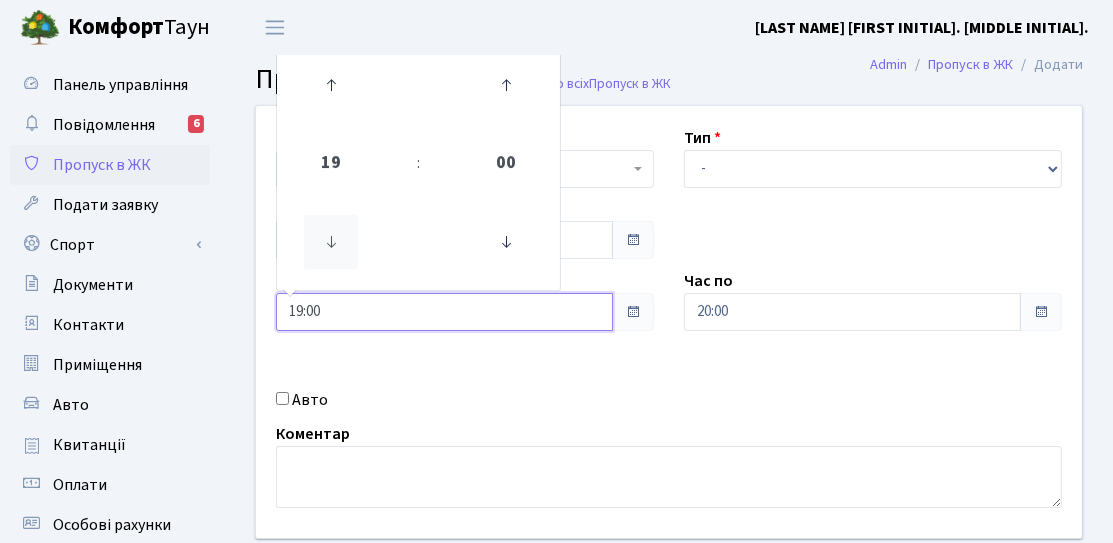 click at bounding box center (331, 242) 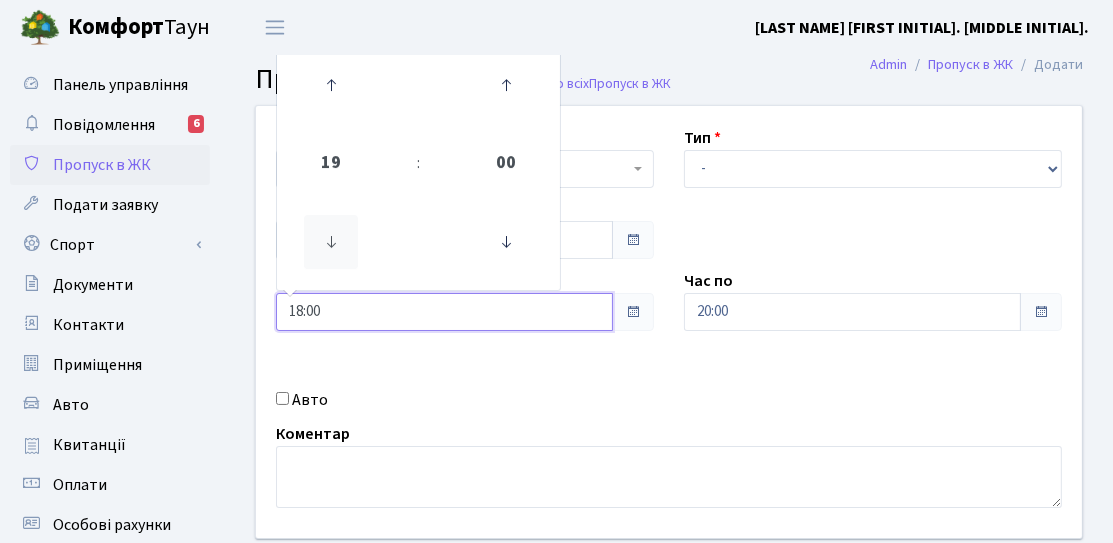 click at bounding box center (331, 242) 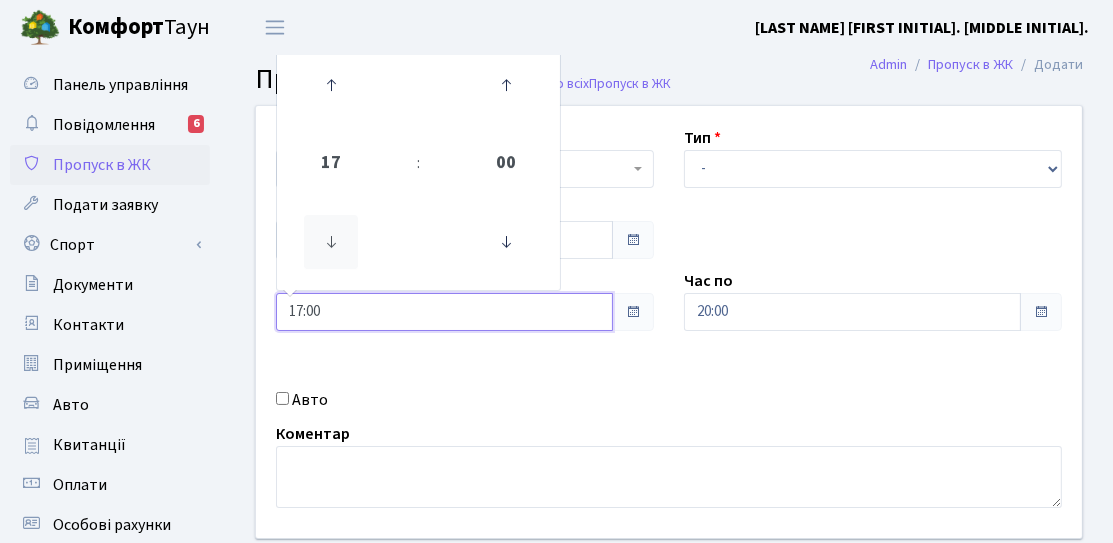 click at bounding box center (331, 242) 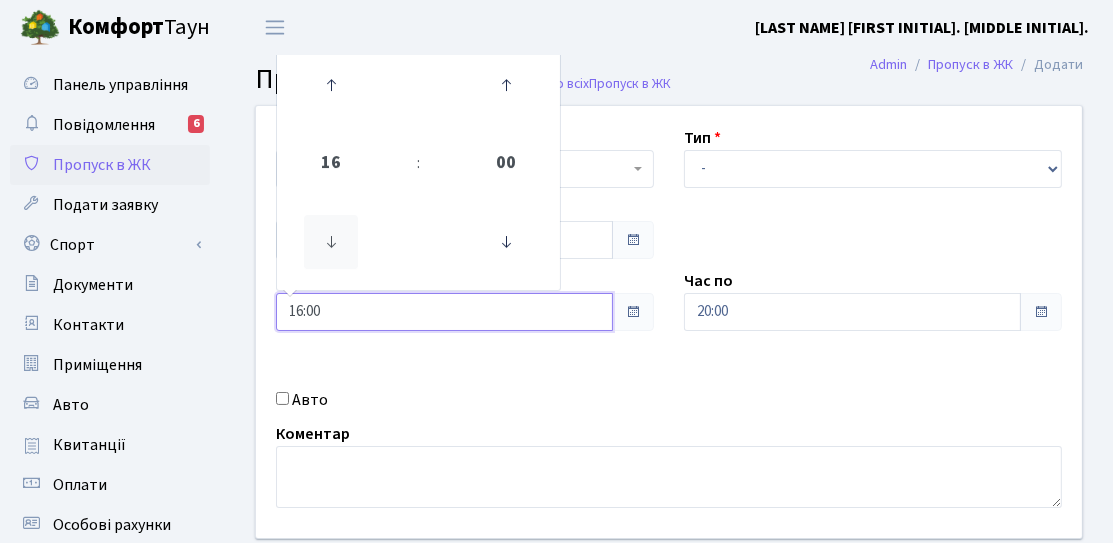 click at bounding box center (331, 242) 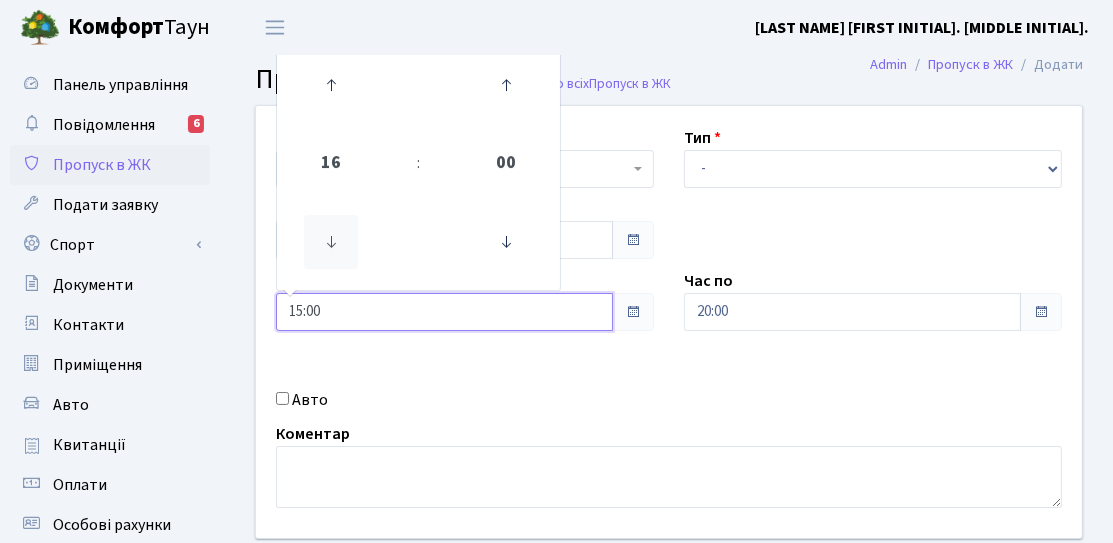 click at bounding box center [331, 242] 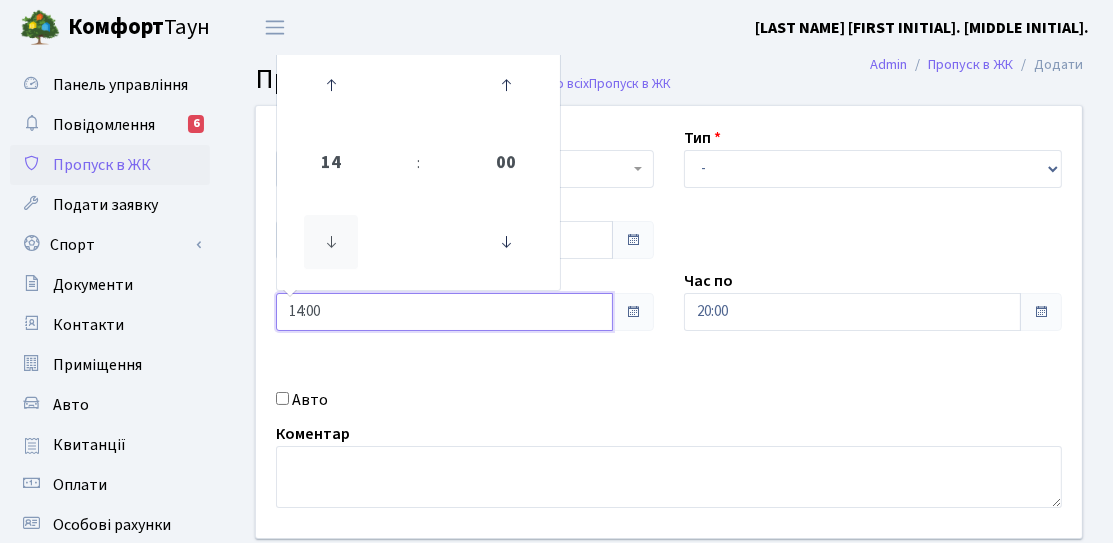 click at bounding box center (331, 242) 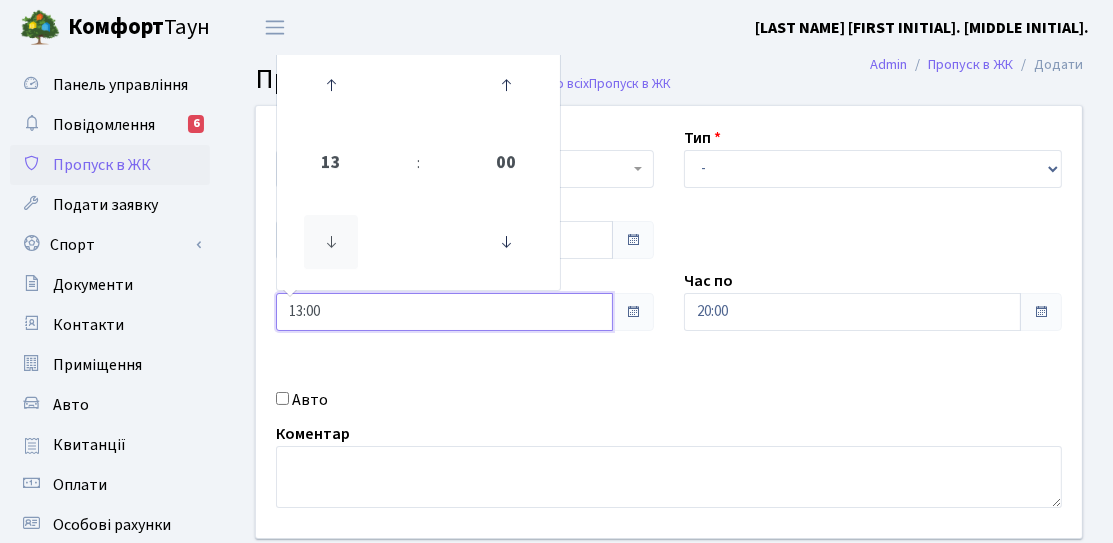 click at bounding box center [331, 242] 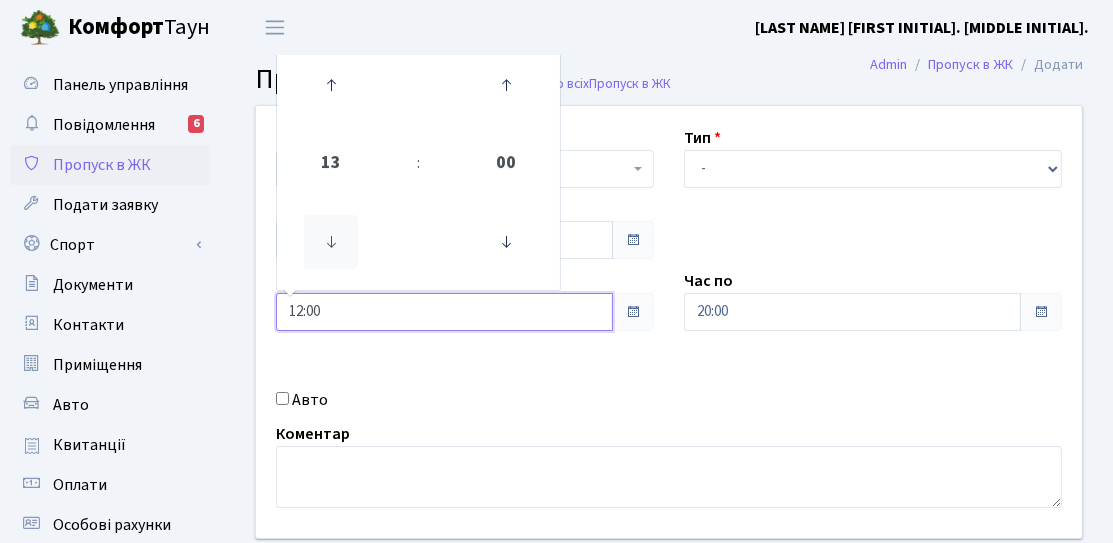 click at bounding box center [331, 242] 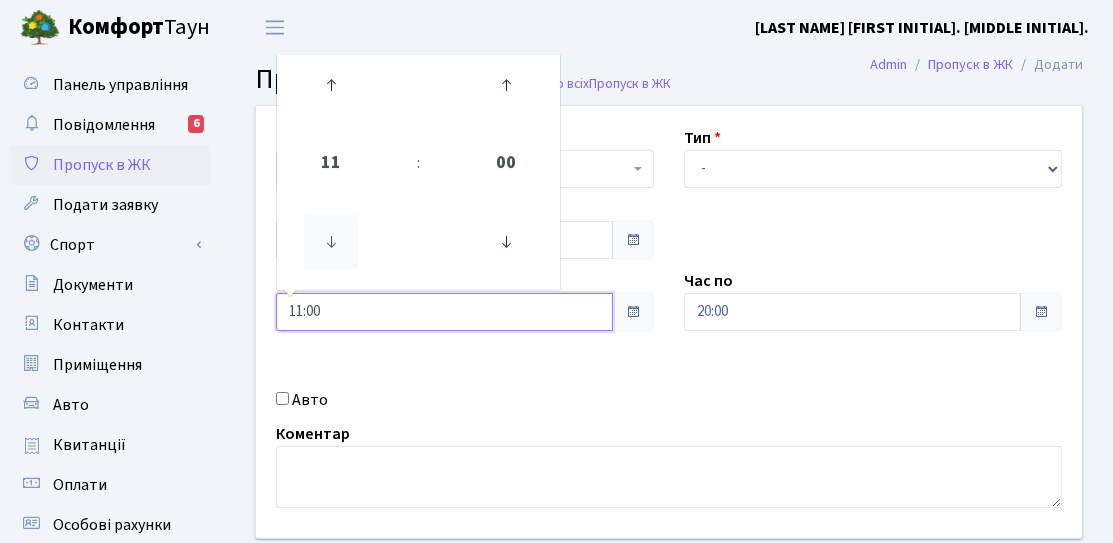 click at bounding box center [331, 242] 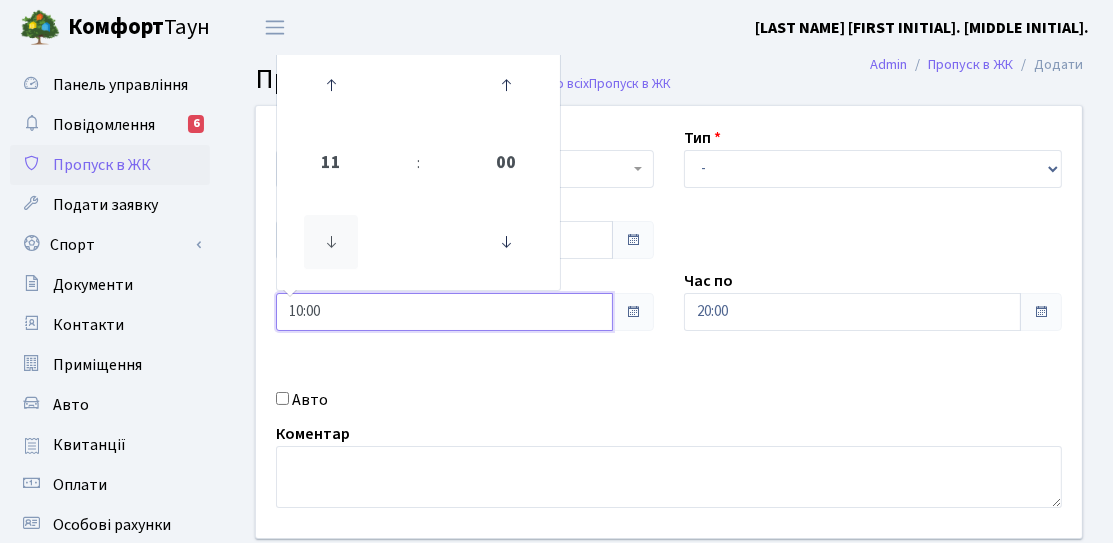 click at bounding box center [331, 242] 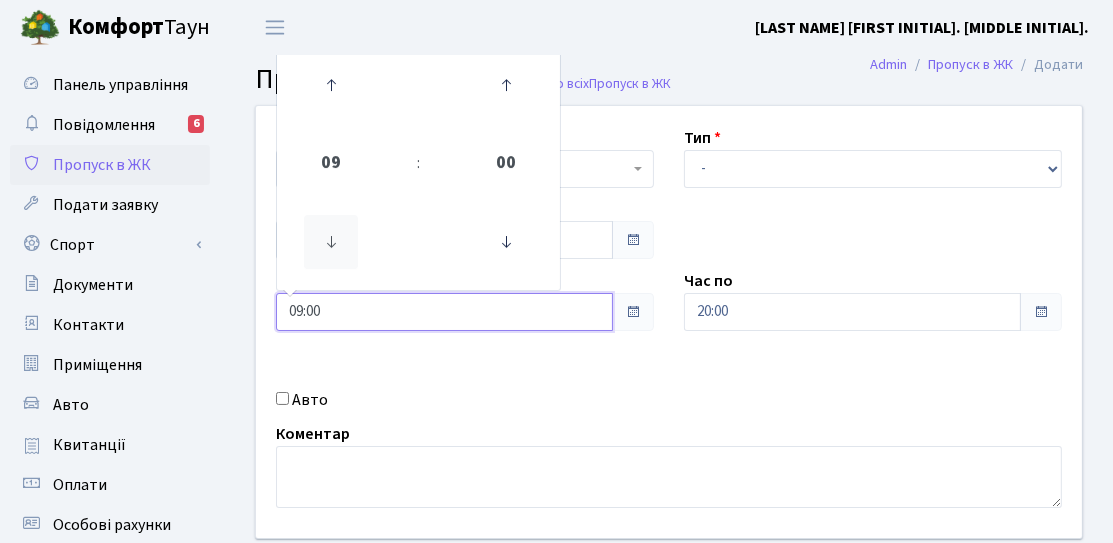 click at bounding box center [331, 242] 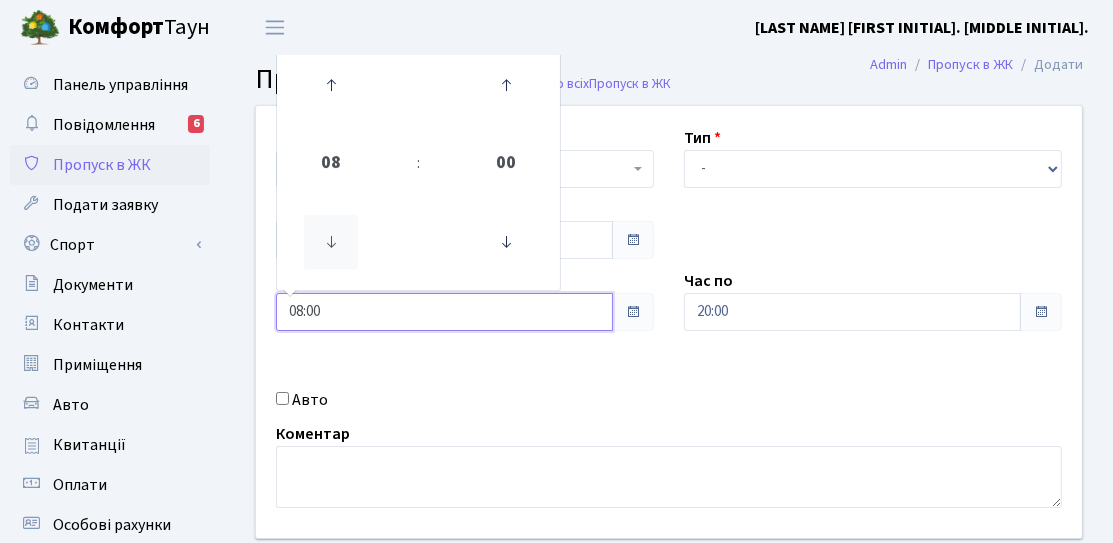 click at bounding box center (331, 242) 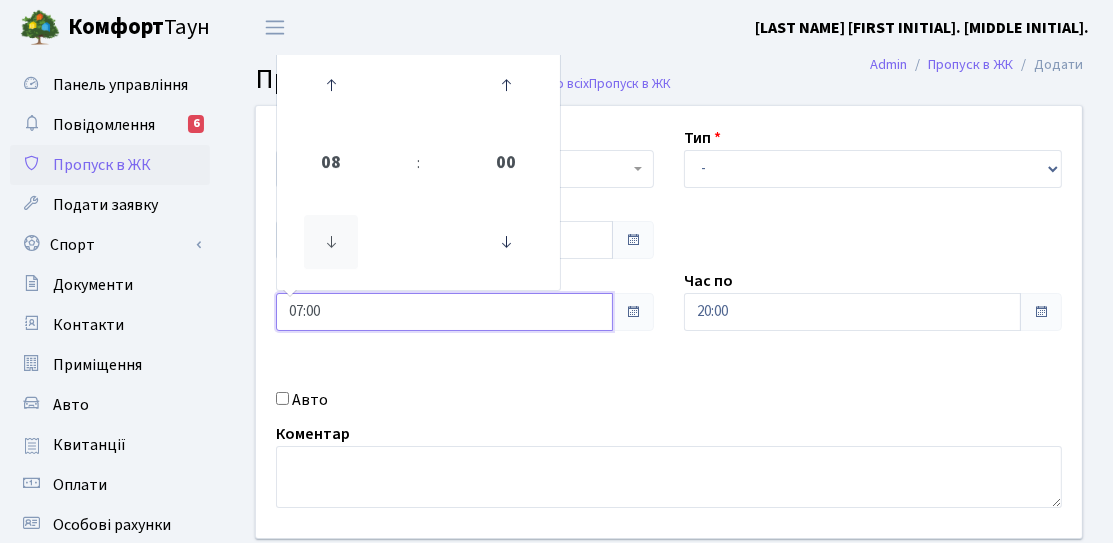 click at bounding box center (331, 242) 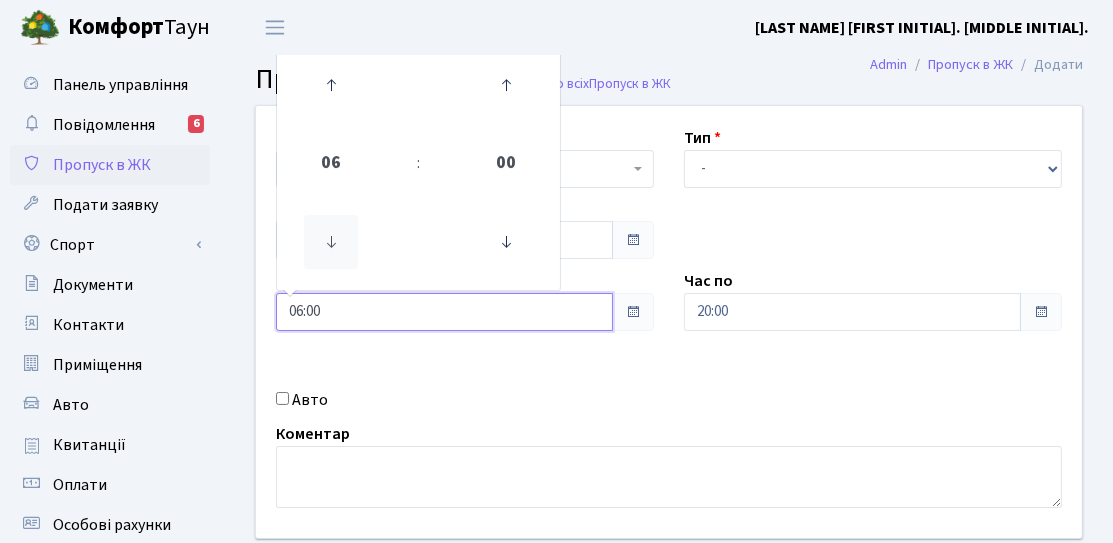 click at bounding box center [331, 242] 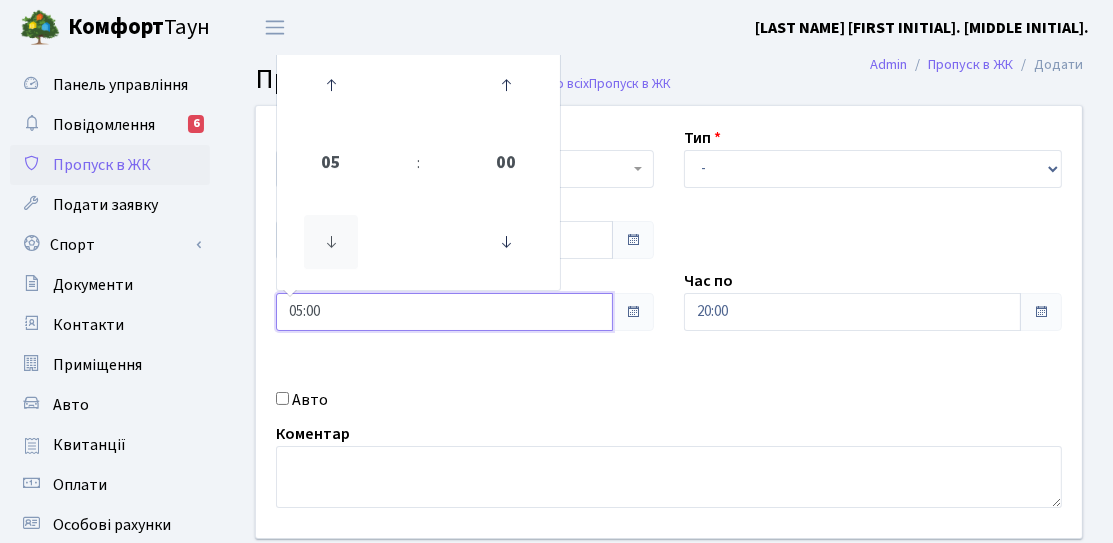 click at bounding box center [331, 242] 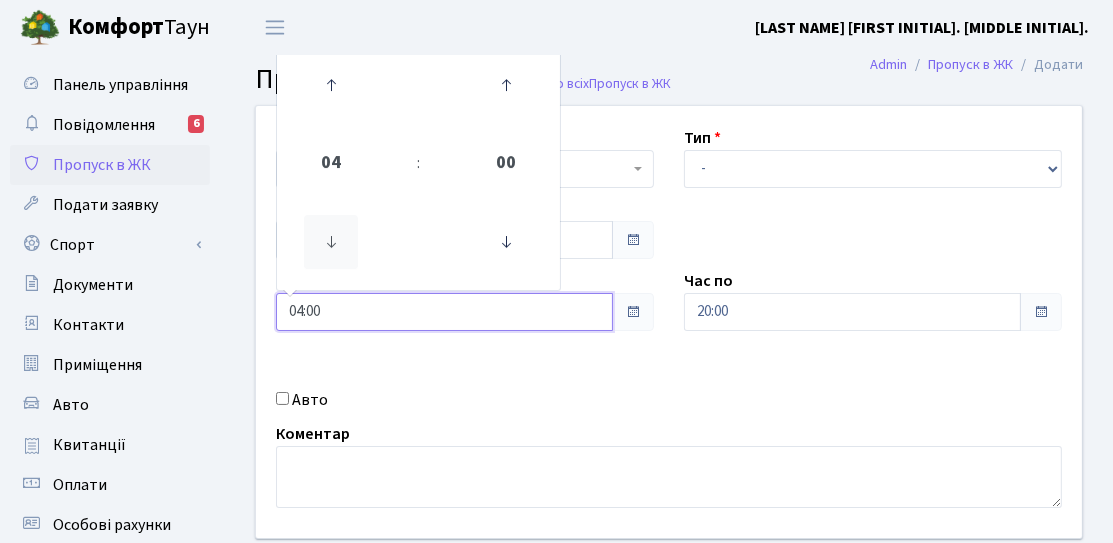 click at bounding box center [331, 242] 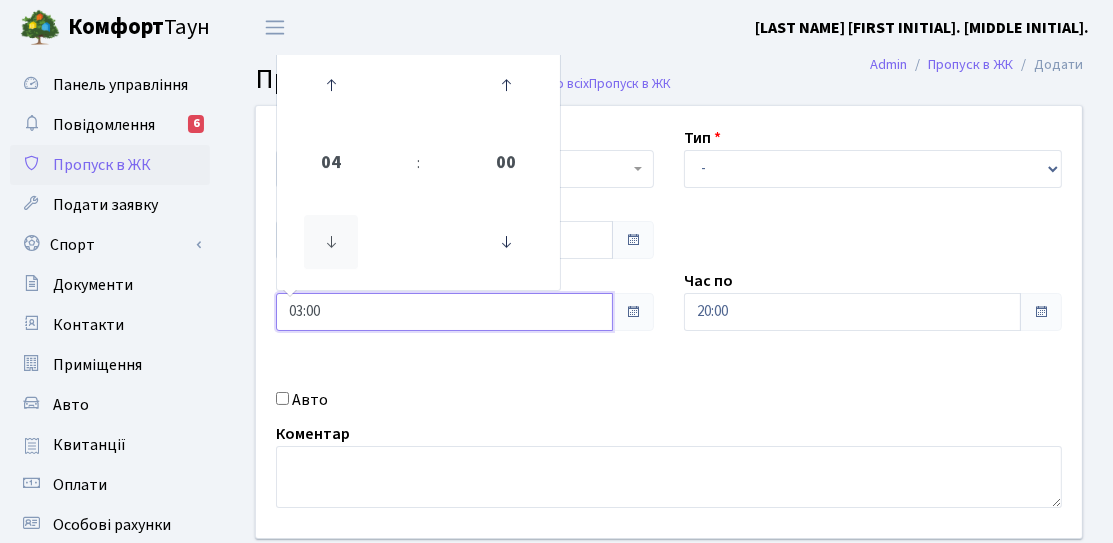 click at bounding box center (331, 242) 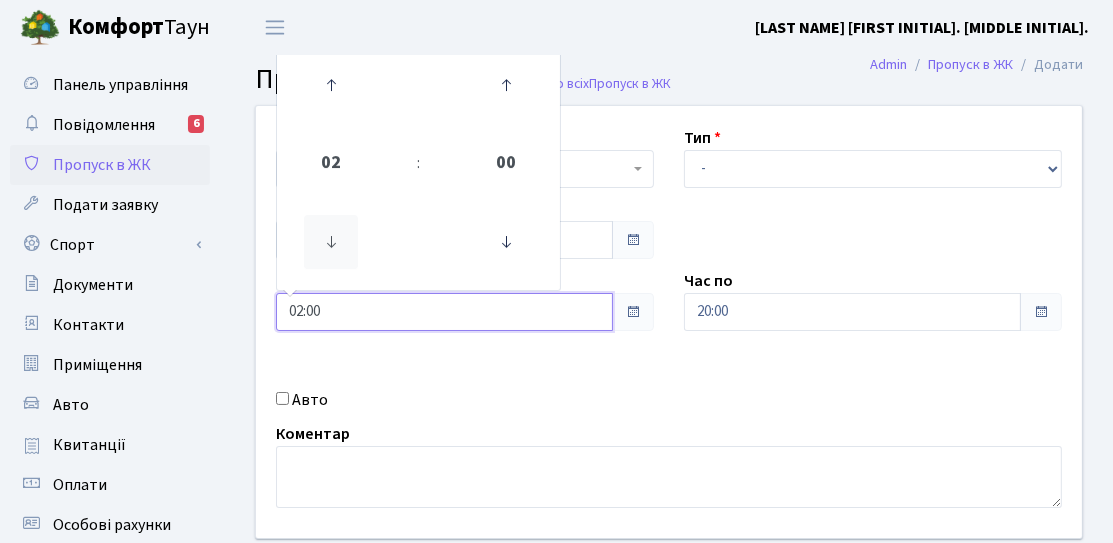 click at bounding box center [331, 242] 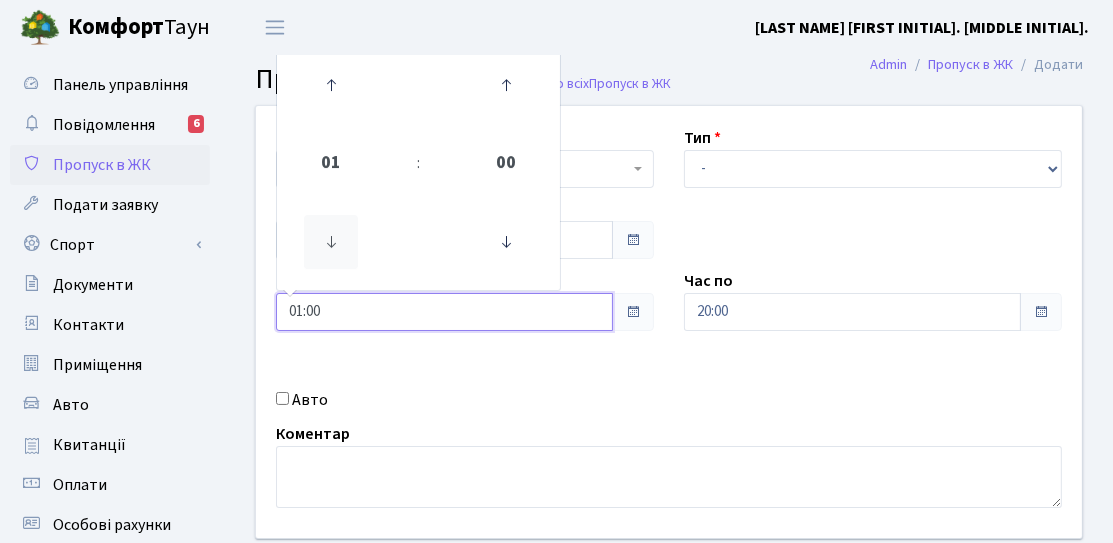 click at bounding box center (331, 242) 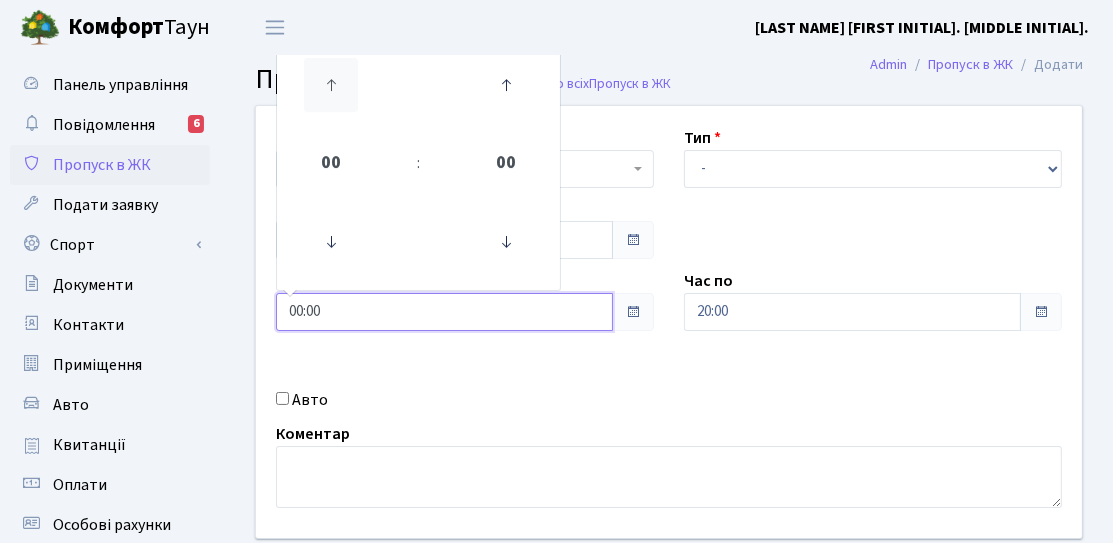 click at bounding box center [331, 85] 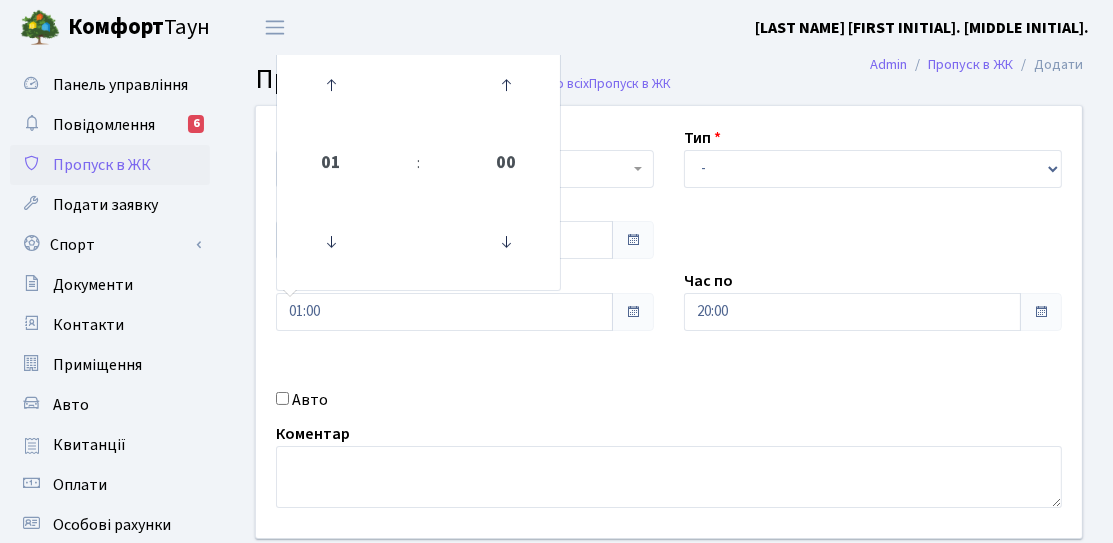 click on "Квартира
<b>КТ</b>&nbsp;&nbsp;&nbsp;&nbsp;12-85а
КТ     12-85а
Тип
-
Доставка
Таксі
Гості
Сервіс
Дата
[DATE]
Час з
[TIME]
Час по
[TIME]" at bounding box center [669, 322] 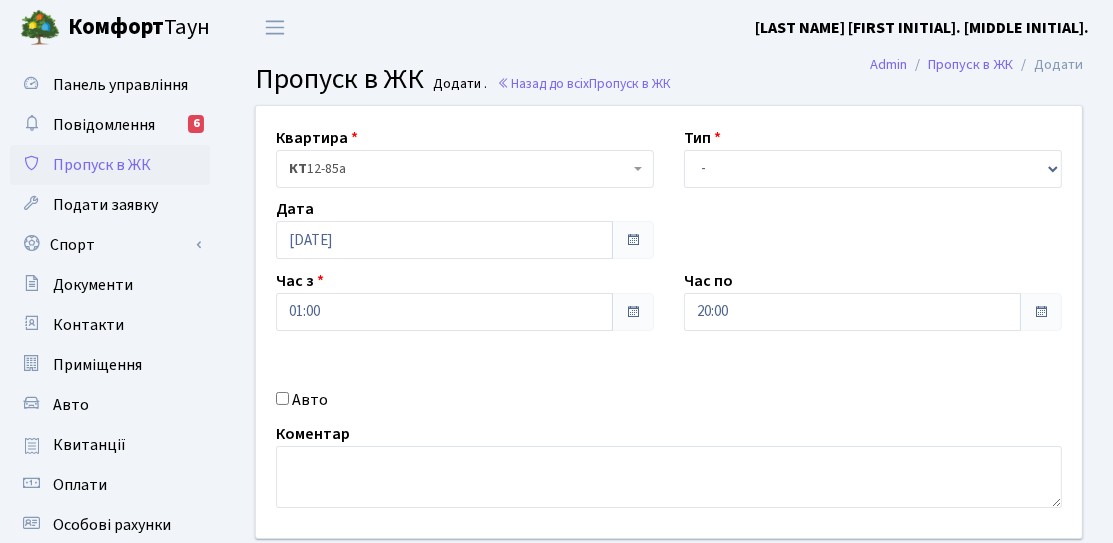 click at bounding box center (1041, 312) 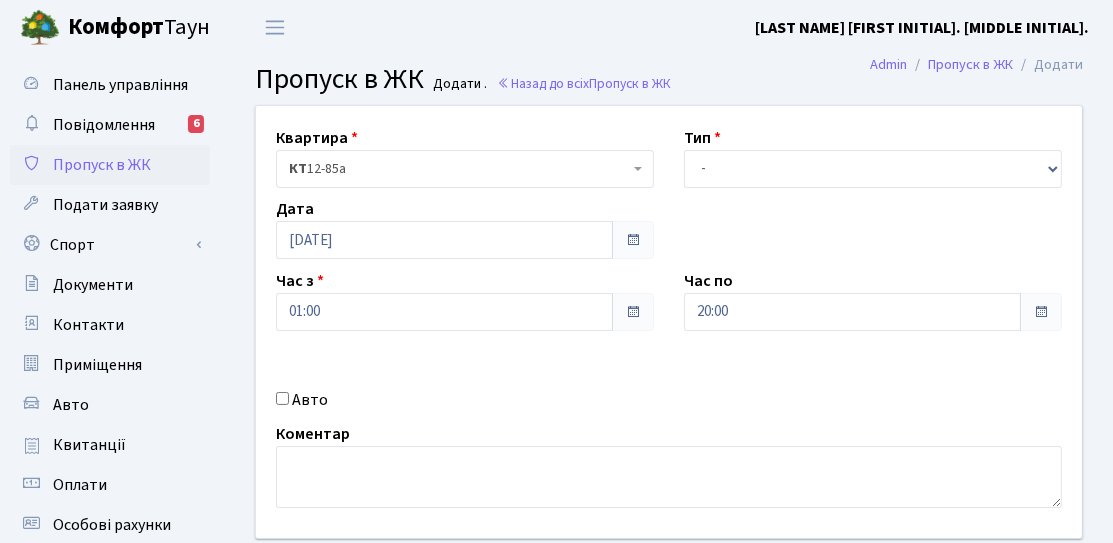 click on "Квартира
<b>КТ</b>&nbsp;&nbsp;&nbsp;&nbsp;12-85а
КТ     12-85а
Тип
-
Доставка
Таксі
Гості
Сервіс
Дата
09.08.2025
Час з
01:00
Час по
20:00" at bounding box center [669, 322] 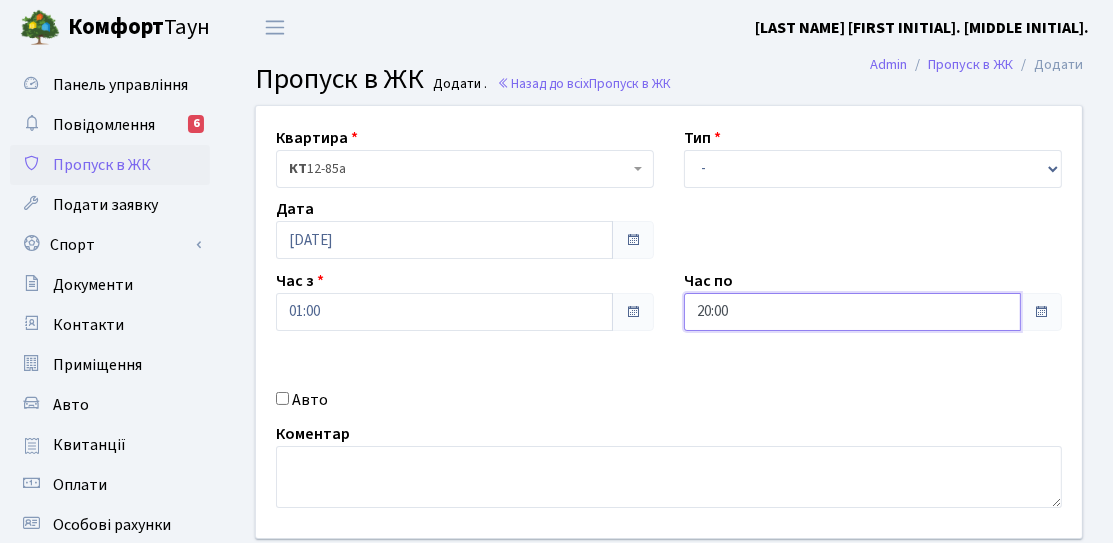 click on "20:00" at bounding box center (852, 312) 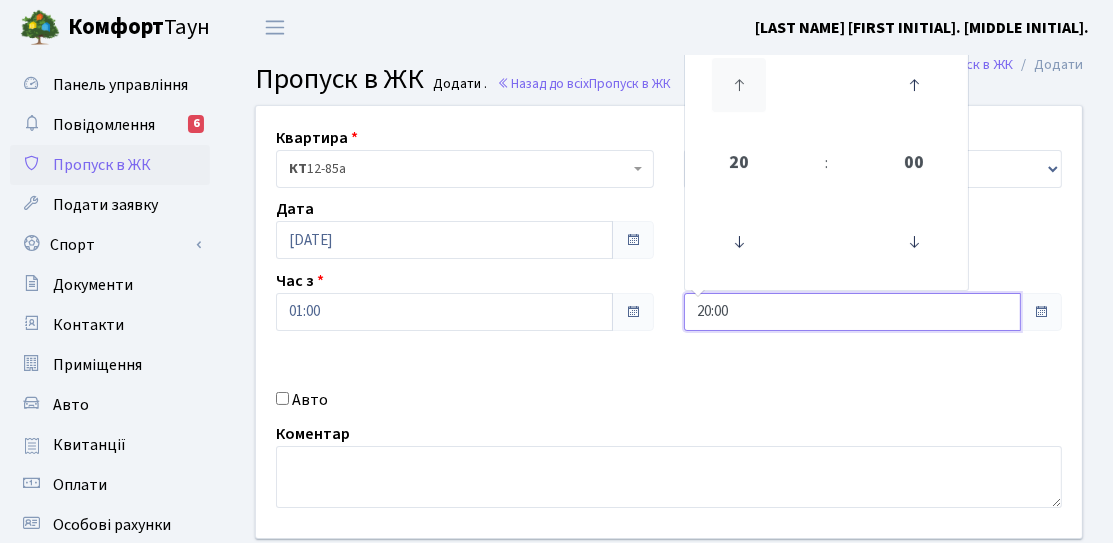 click at bounding box center [739, 85] 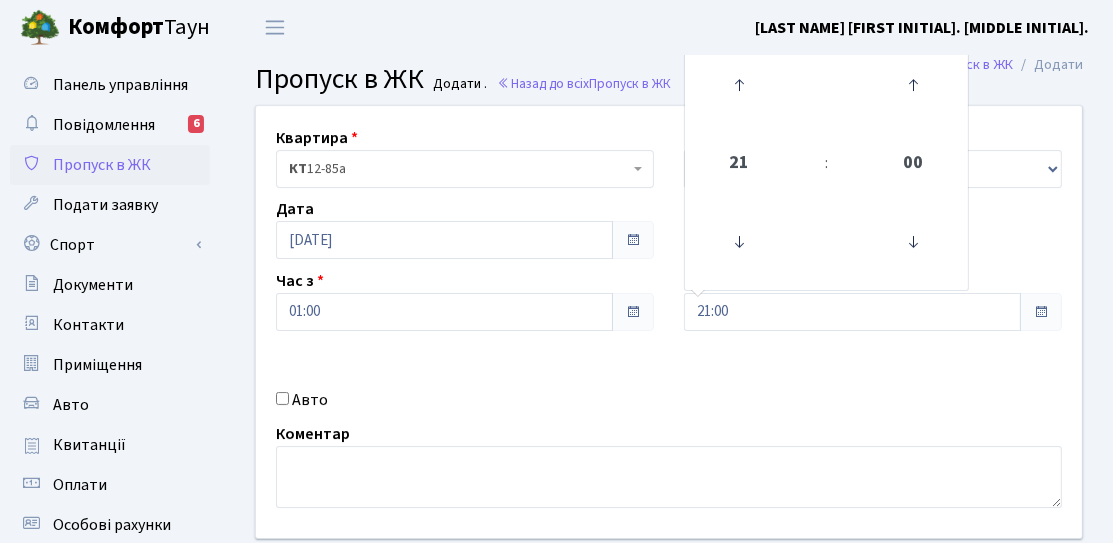 click on "Квартира
<b>КТ</b>&nbsp;&nbsp;&nbsp;&nbsp;12-85а
КТ     12-85а
Тип
-
Доставка
Таксі
Гості
Сервіс
Дата
09.08.2025
Час з
01:00
Час по
21:00 21 : 00 00 01 02 03 04 05 06 07 08 09 10 11 12 13 14 15 16 17 18 19 20 21 22 23 00 15 30 45" at bounding box center (669, 322) 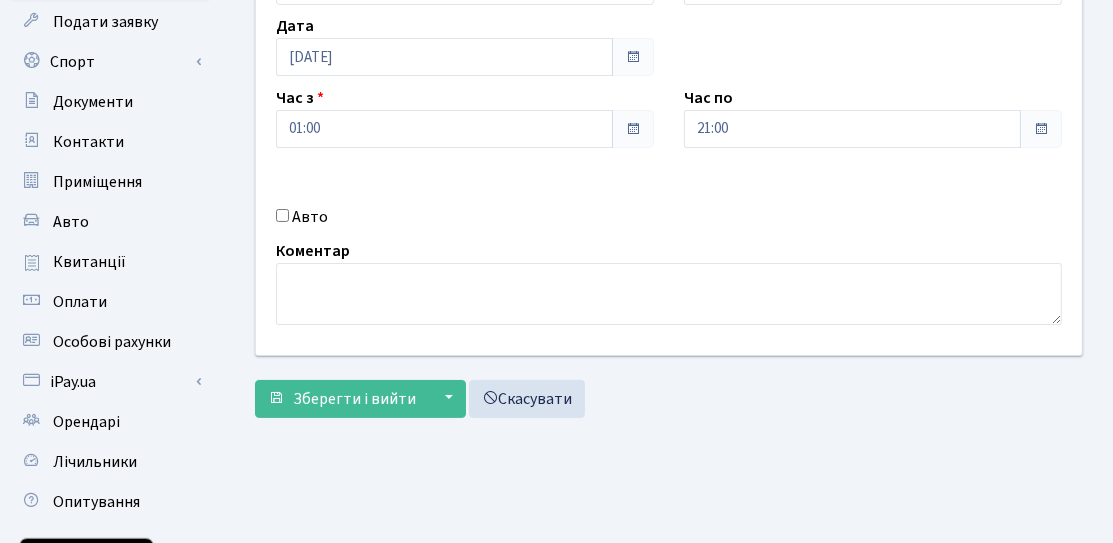 scroll, scrollTop: 200, scrollLeft: 0, axis: vertical 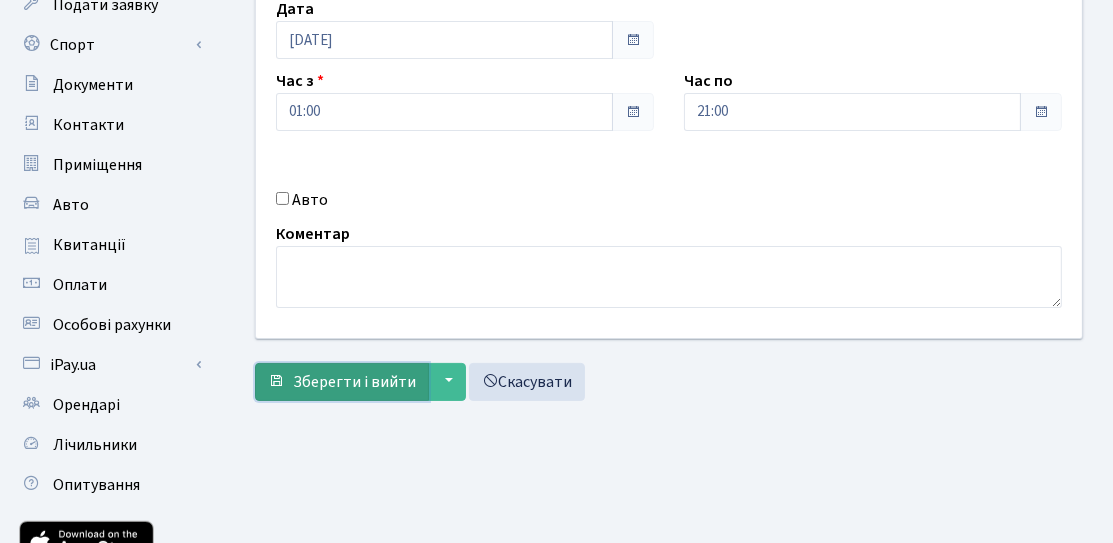 click on "Зберегти і вийти" at bounding box center [354, 382] 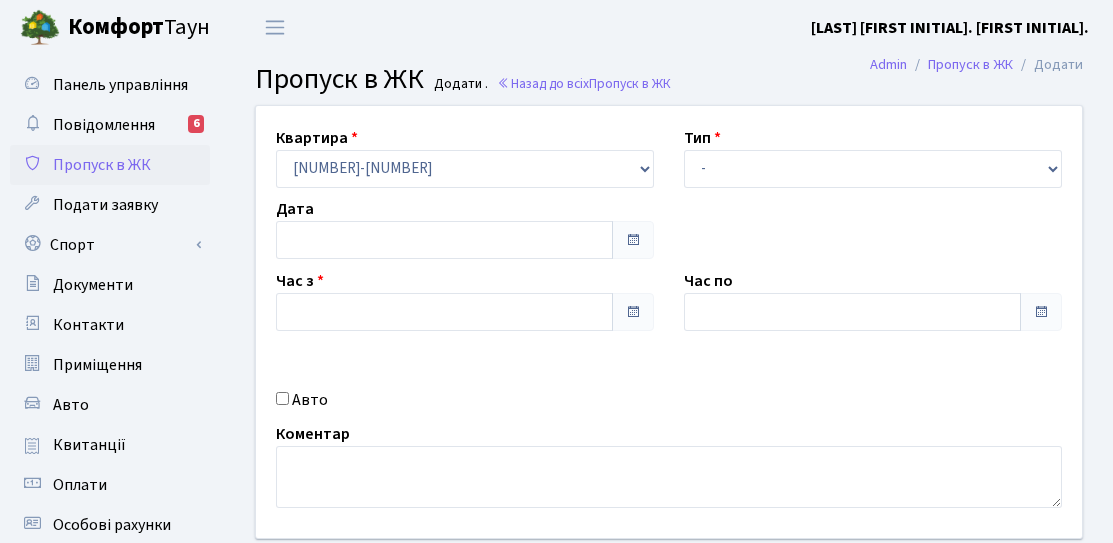 scroll, scrollTop: 0, scrollLeft: 0, axis: both 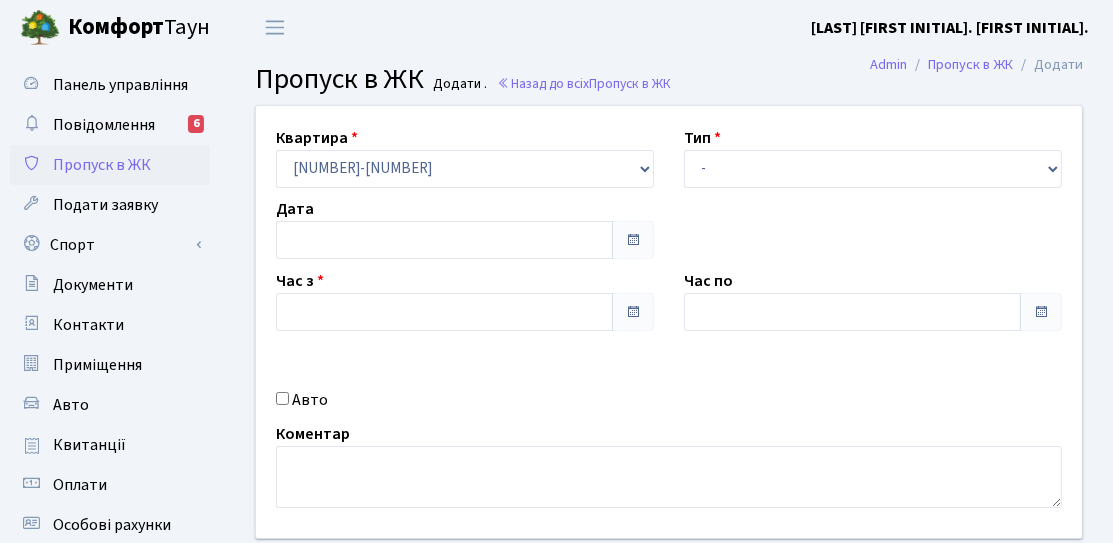 type on "[DATE]" 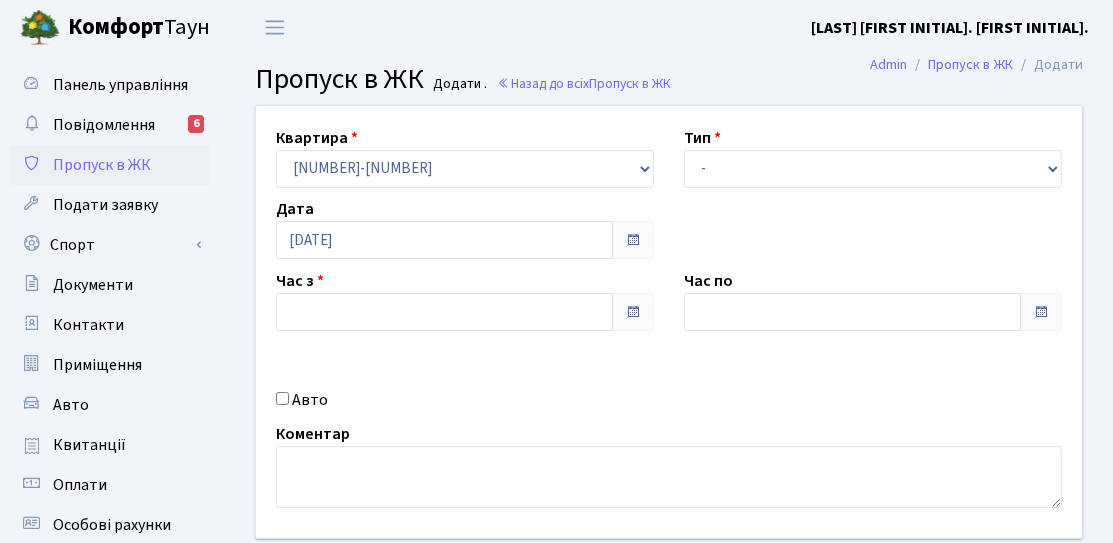 type on "01:00" 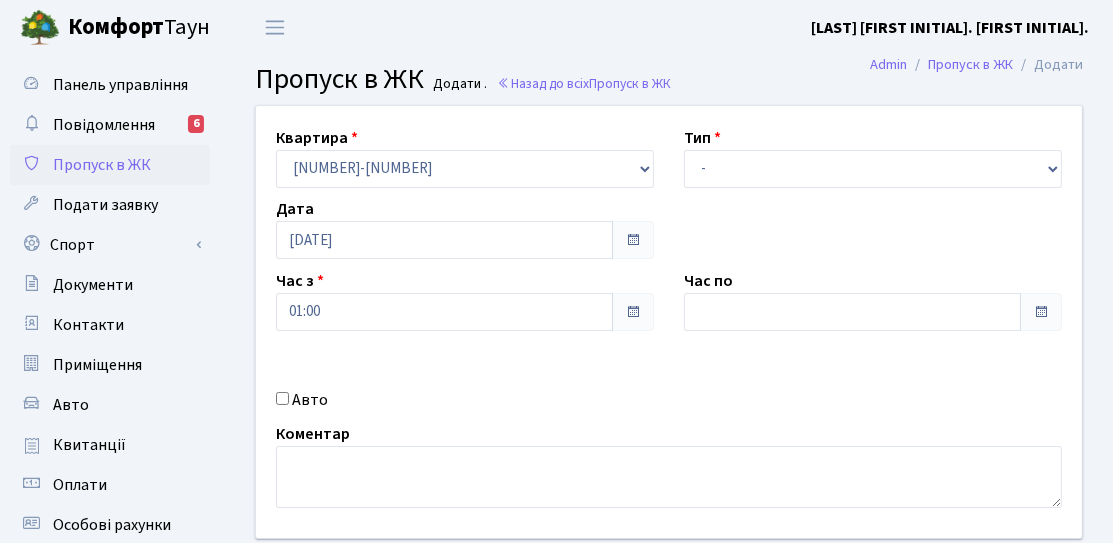 type on "21:00" 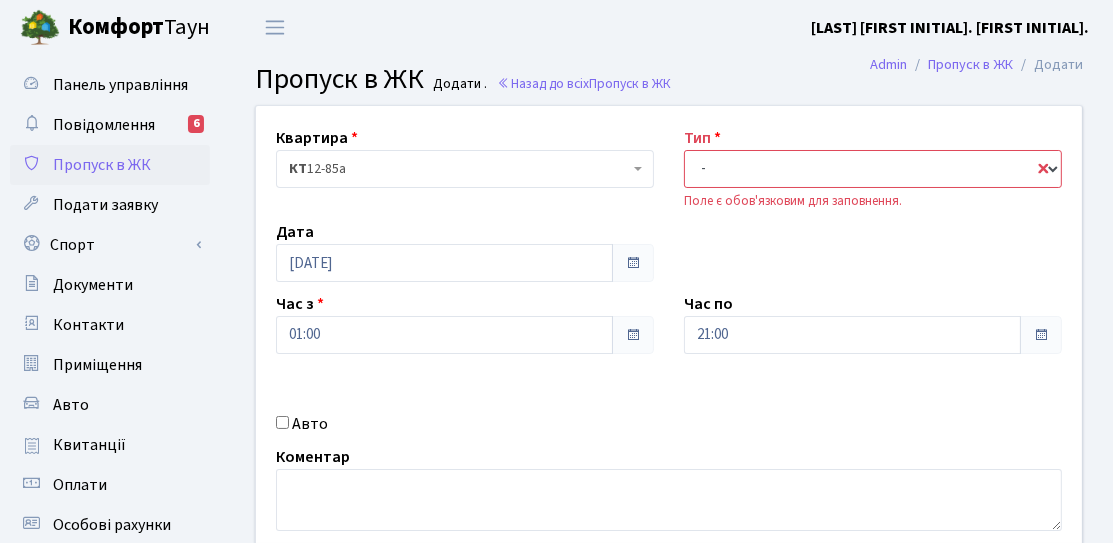 click on "-
Доставка
Таксі
Гості
Сервіс" at bounding box center [873, 169] 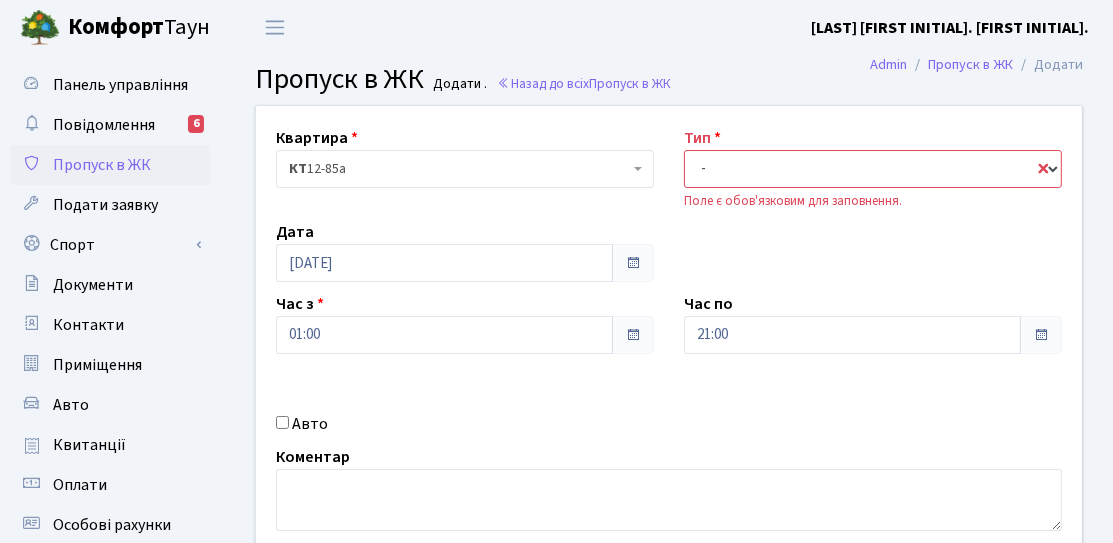 select on "3" 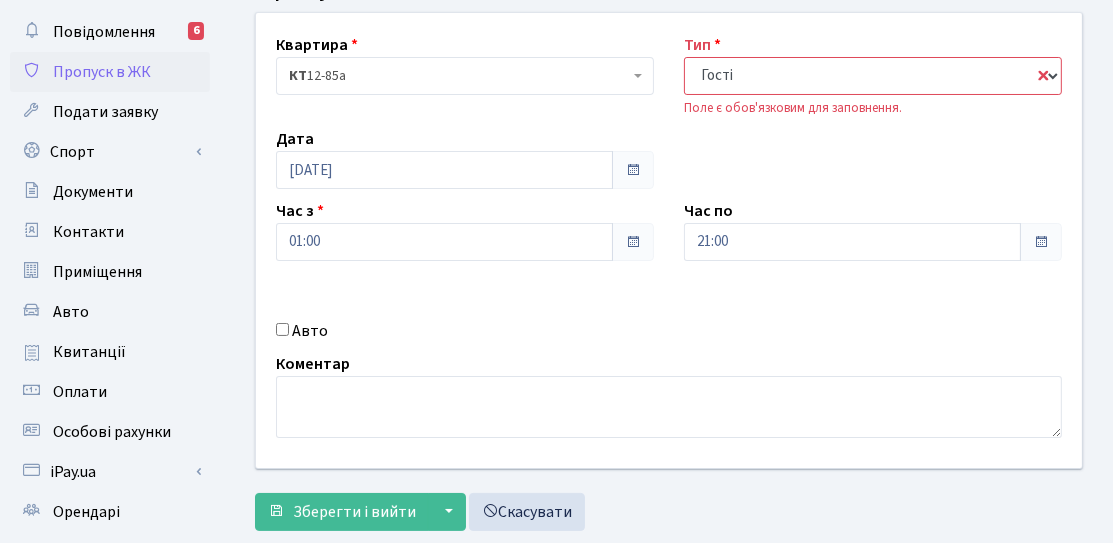 scroll, scrollTop: 200, scrollLeft: 0, axis: vertical 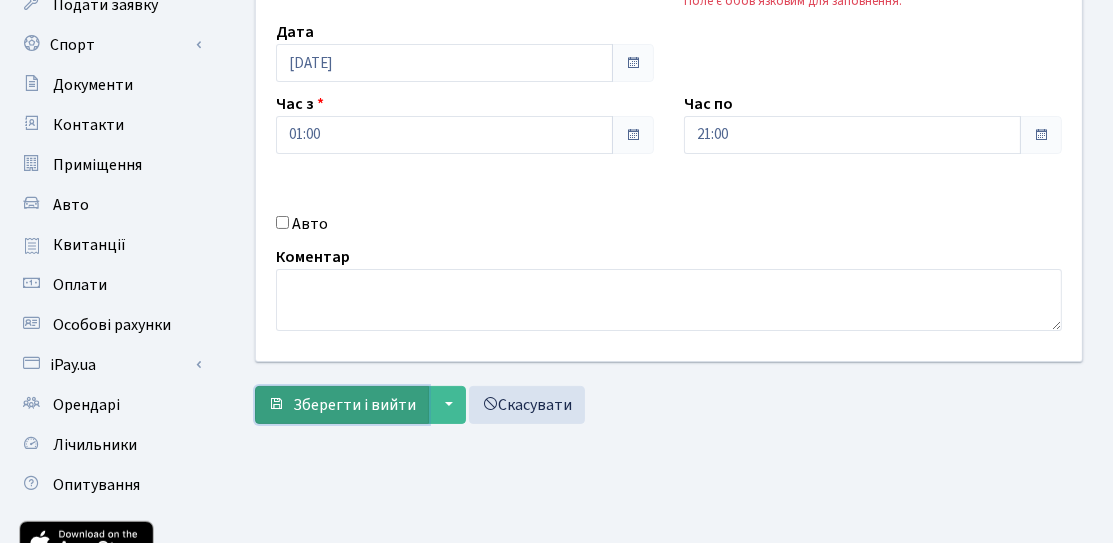 click on "Зберегти і вийти" at bounding box center [354, 405] 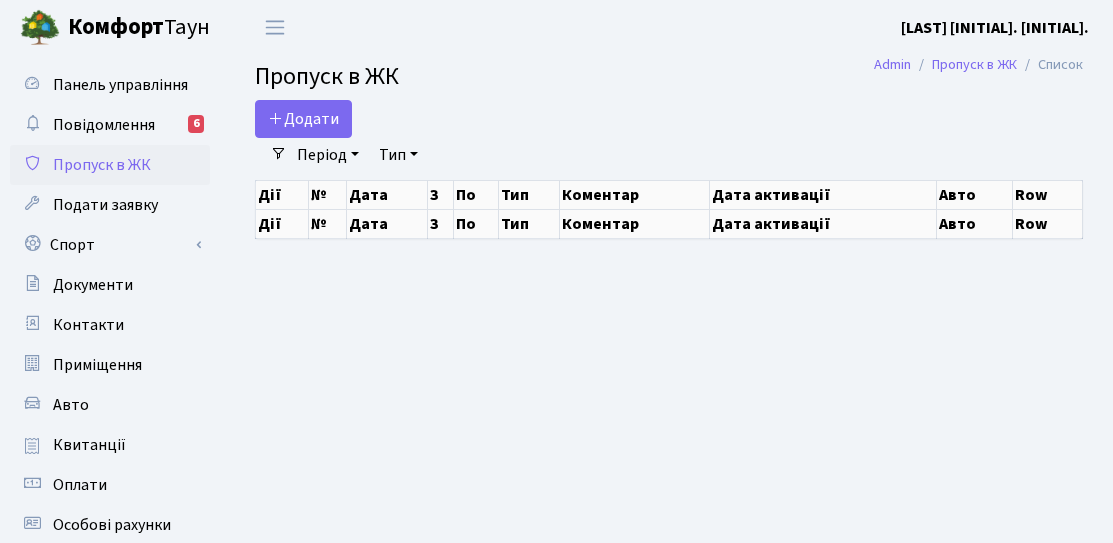 select on "25" 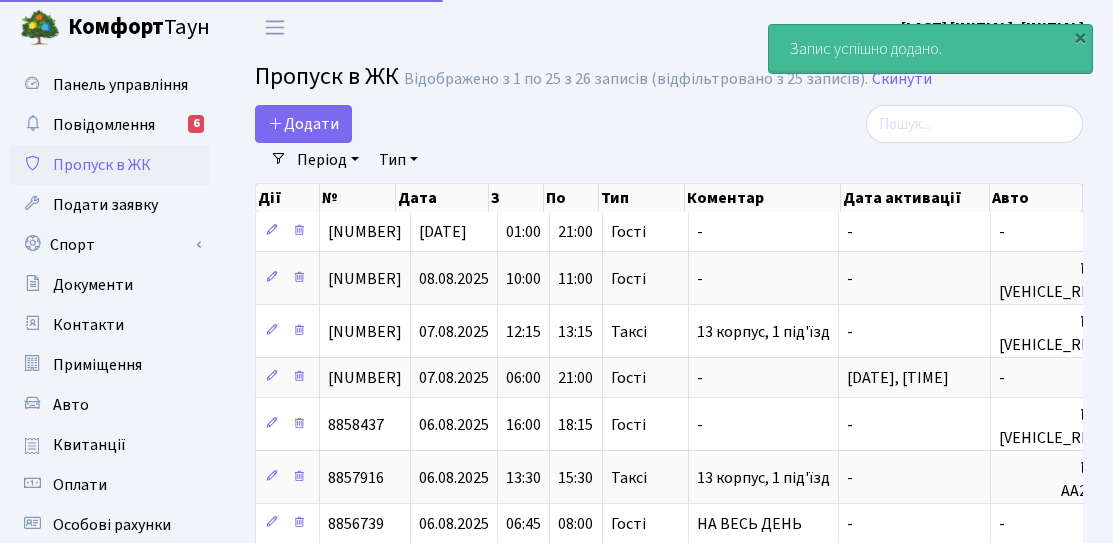scroll, scrollTop: 0, scrollLeft: 0, axis: both 